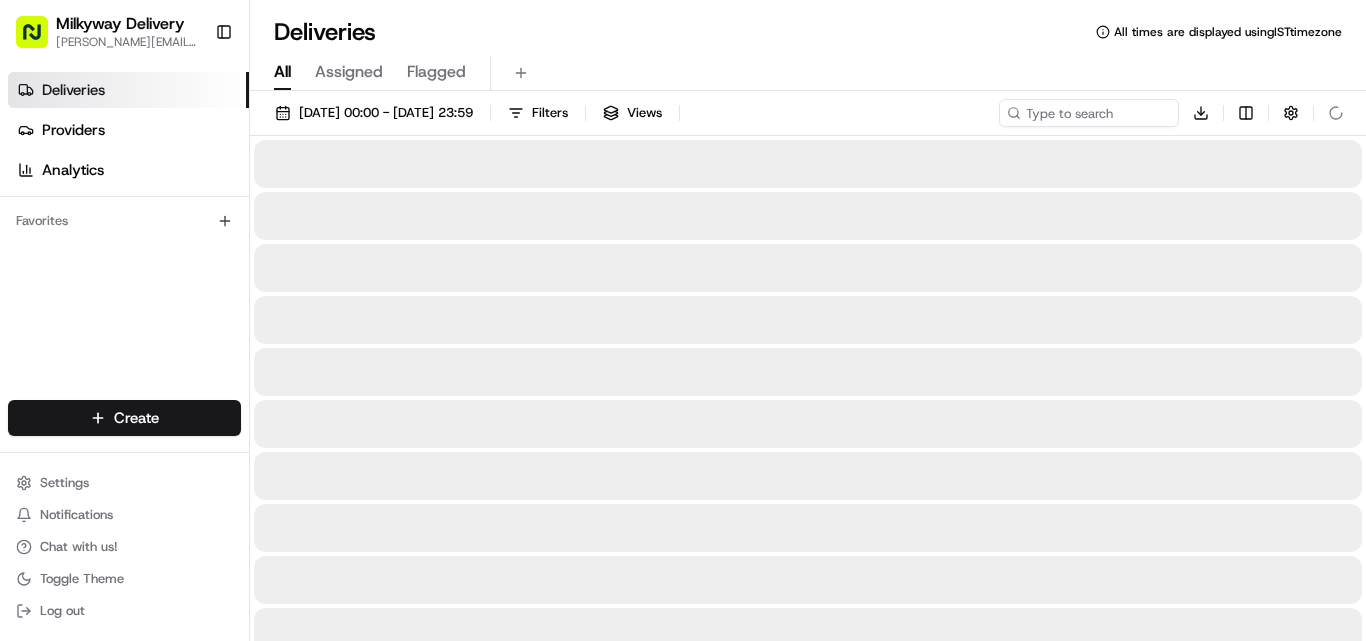 scroll, scrollTop: 0, scrollLeft: 0, axis: both 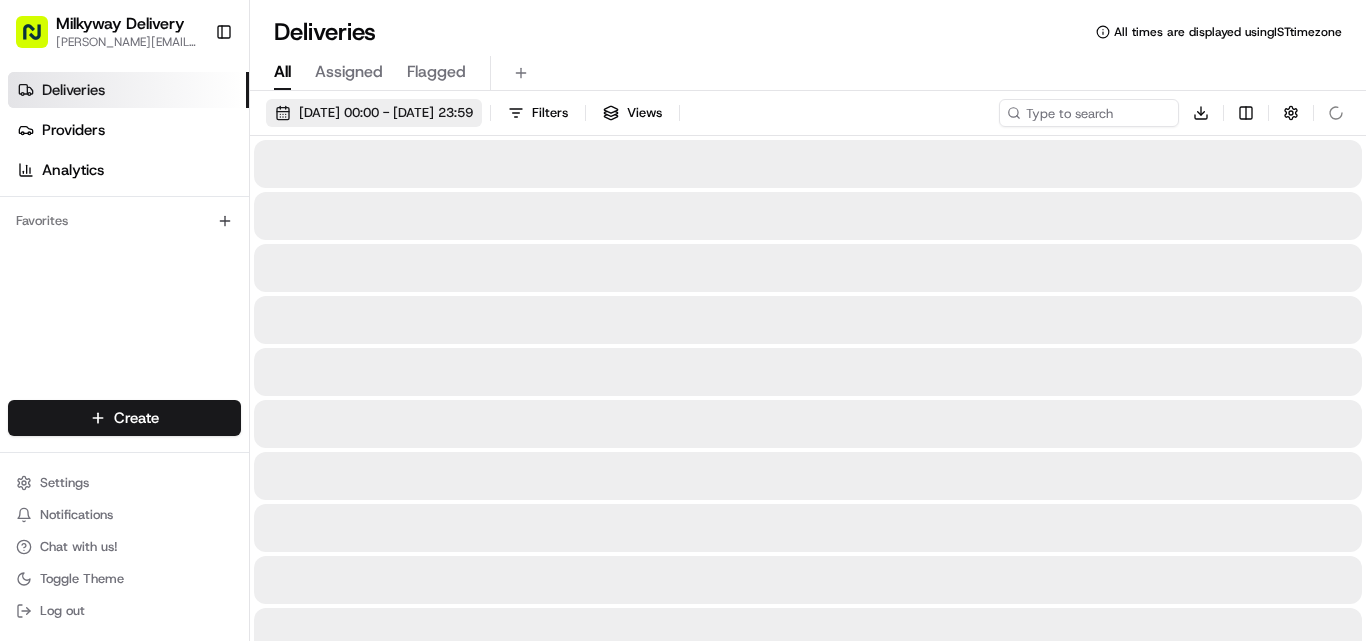 click on "[DATE] 00:00 - [DATE] 23:59" at bounding box center [386, 113] 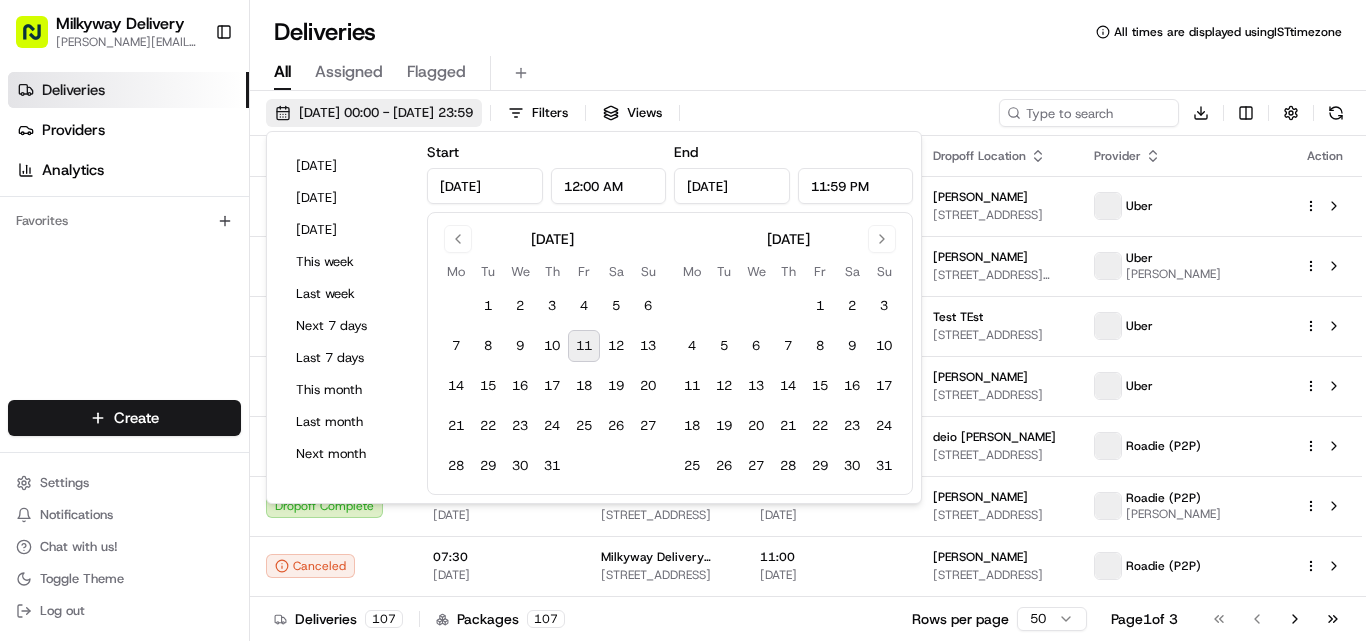 click on "[DATE] 00:00 - [DATE] 23:59" at bounding box center [386, 113] 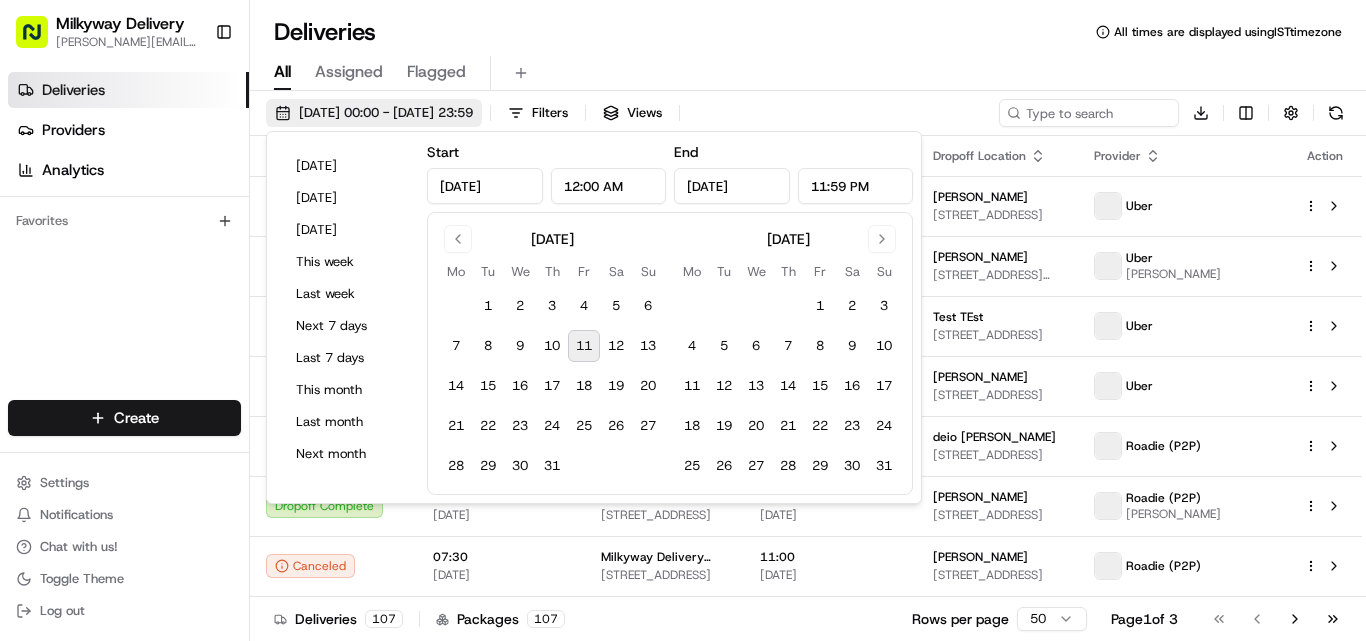 type on "[DATE]" 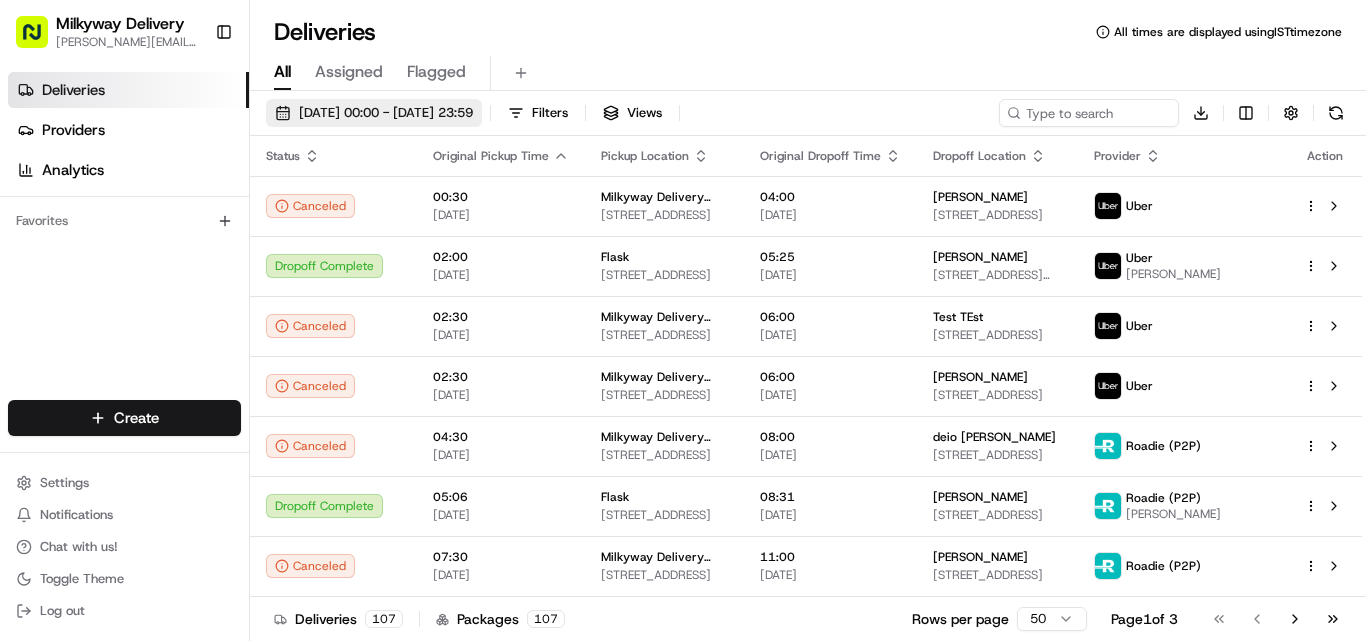 click on "[DATE] 00:00 - [DATE] 23:59" at bounding box center [386, 113] 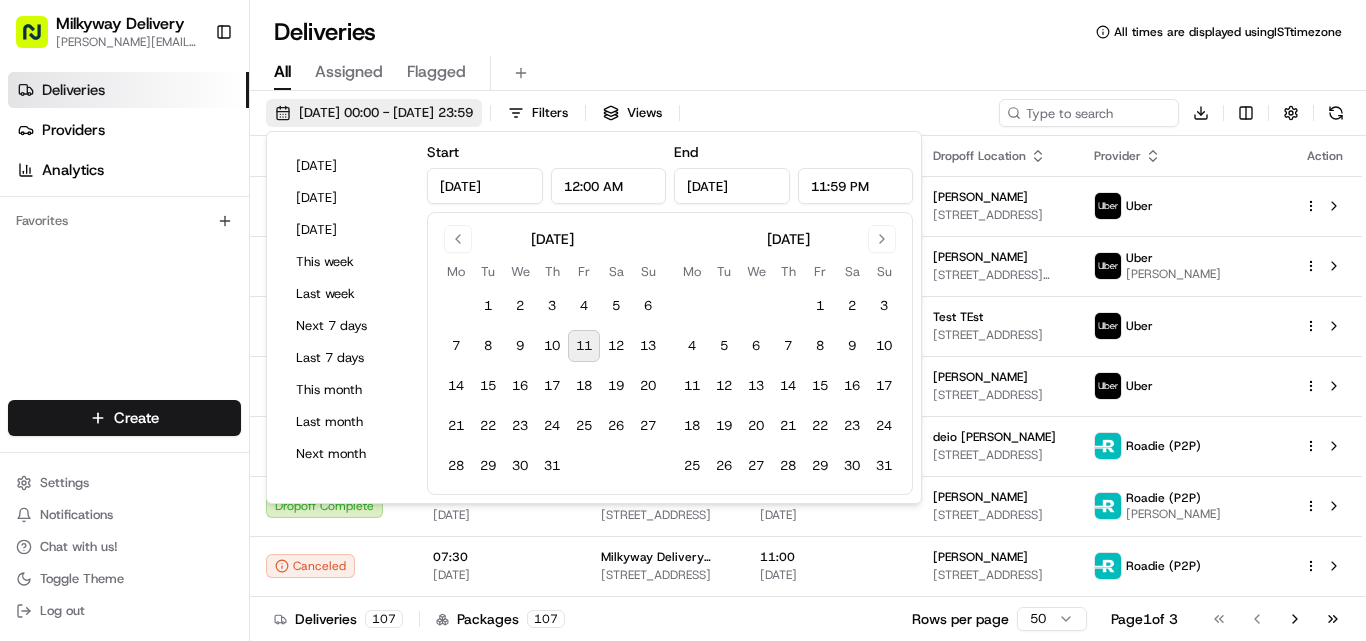 scroll, scrollTop: 0, scrollLeft: 0, axis: both 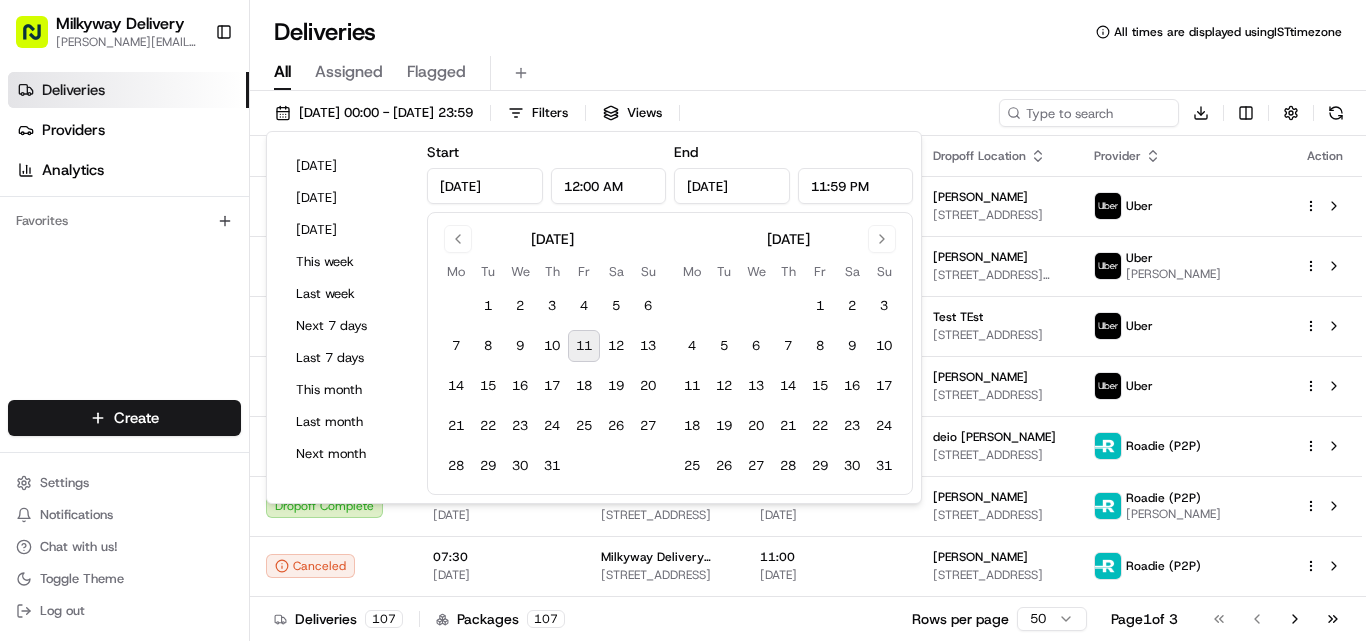 click on "11" at bounding box center (584, 346) 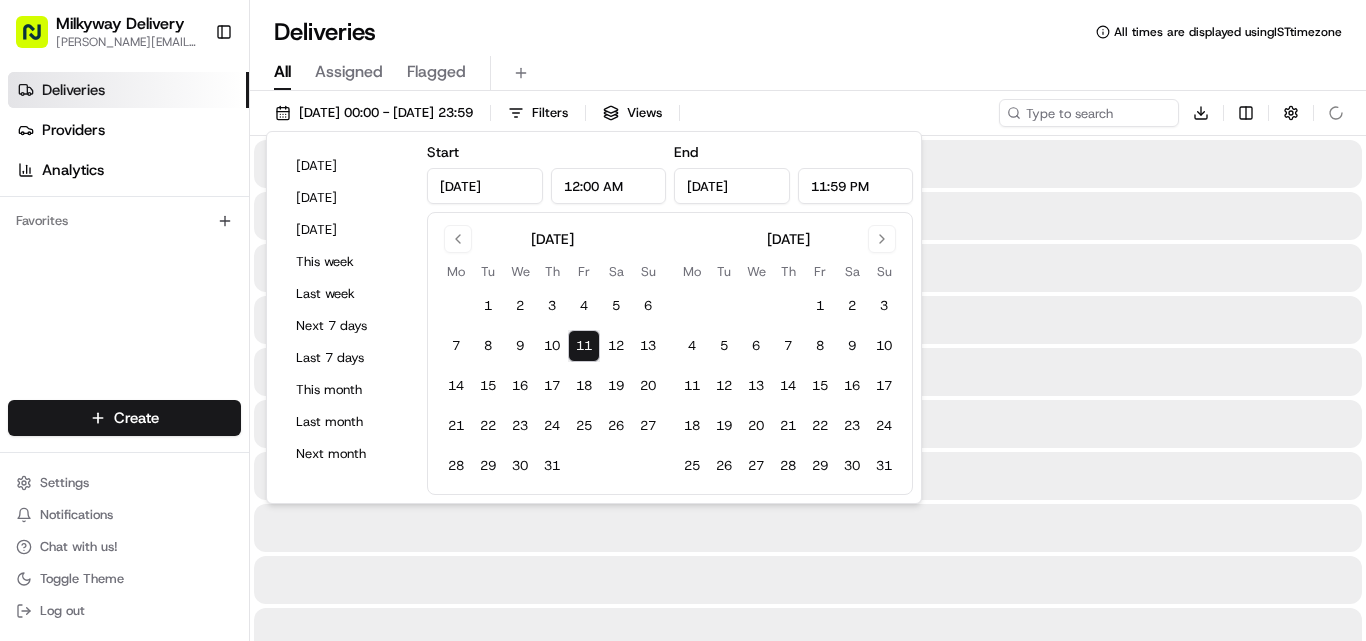 type on "[DATE]" 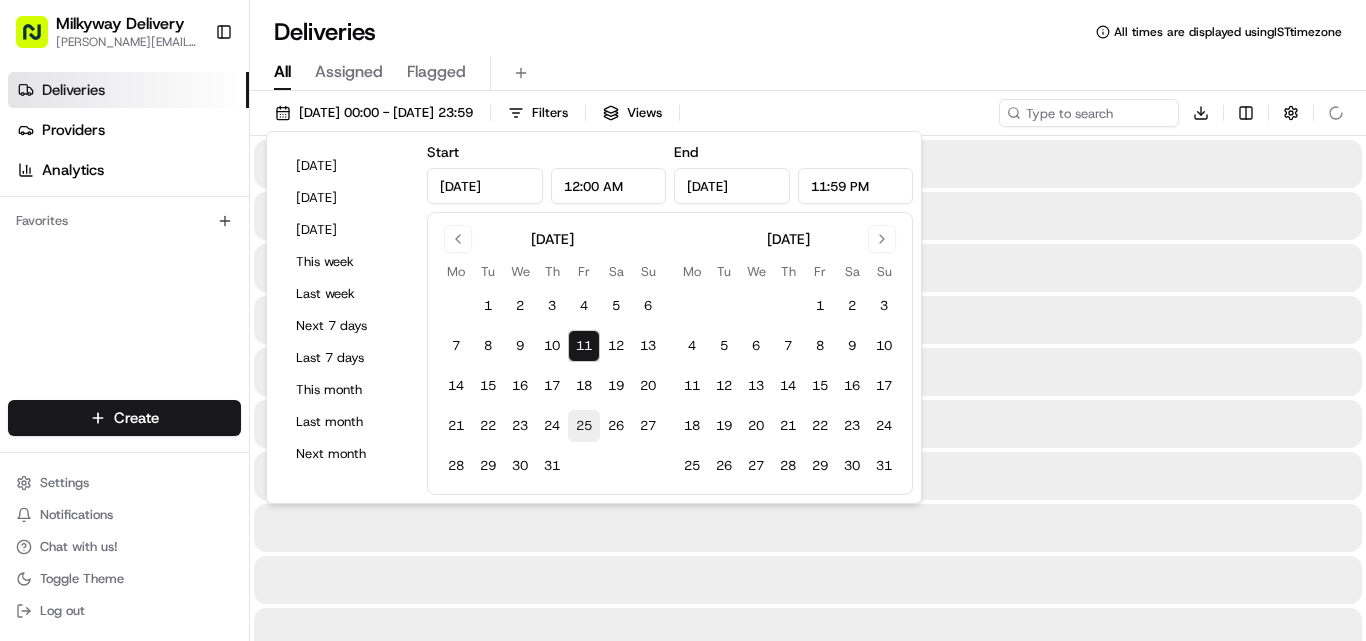 click on "25" at bounding box center (584, 426) 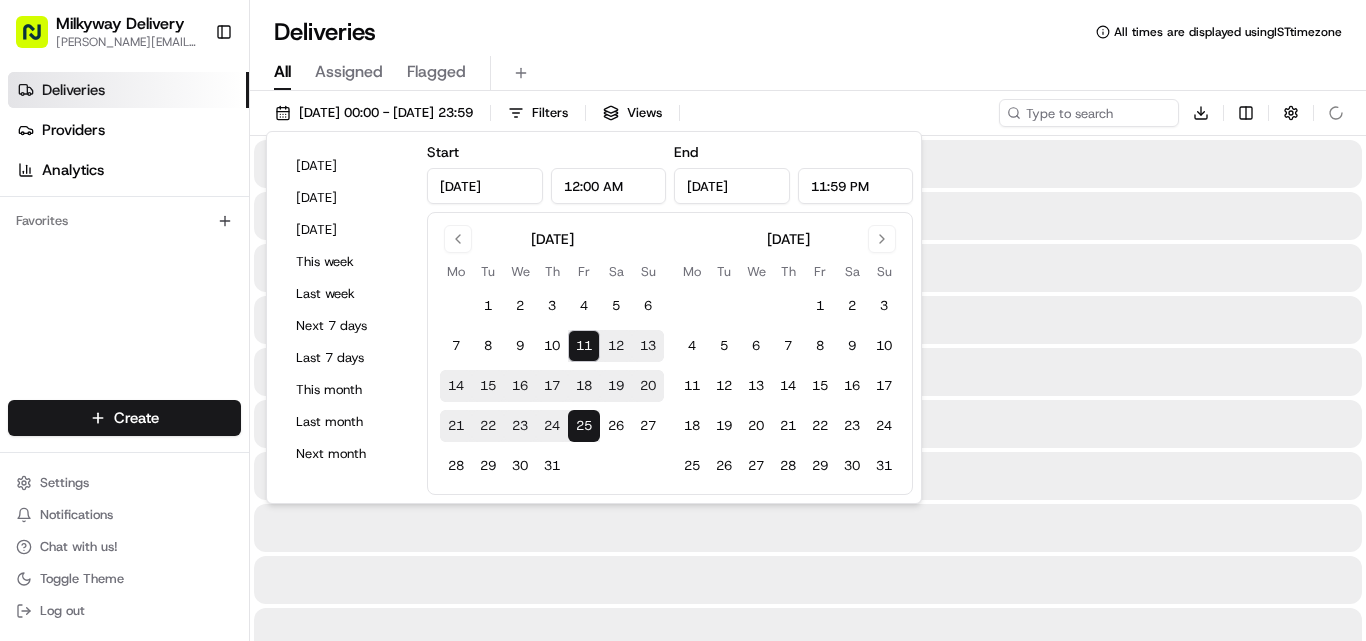 type on "[DATE]" 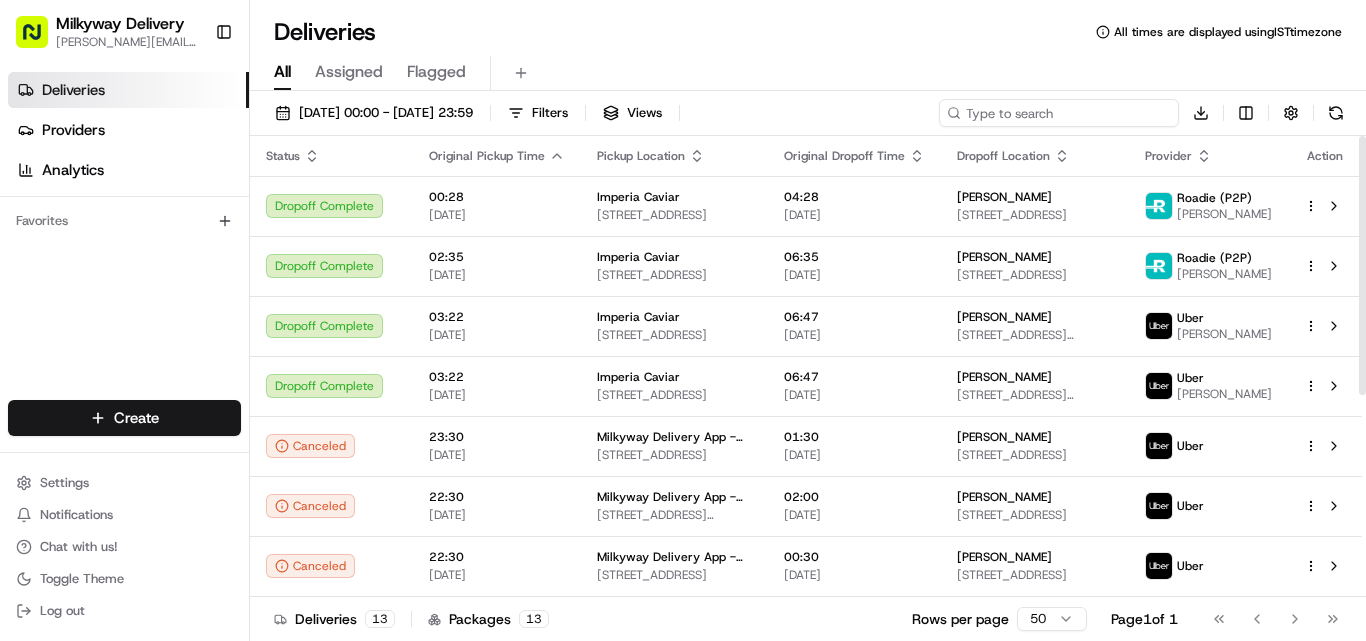 click at bounding box center [1059, 113] 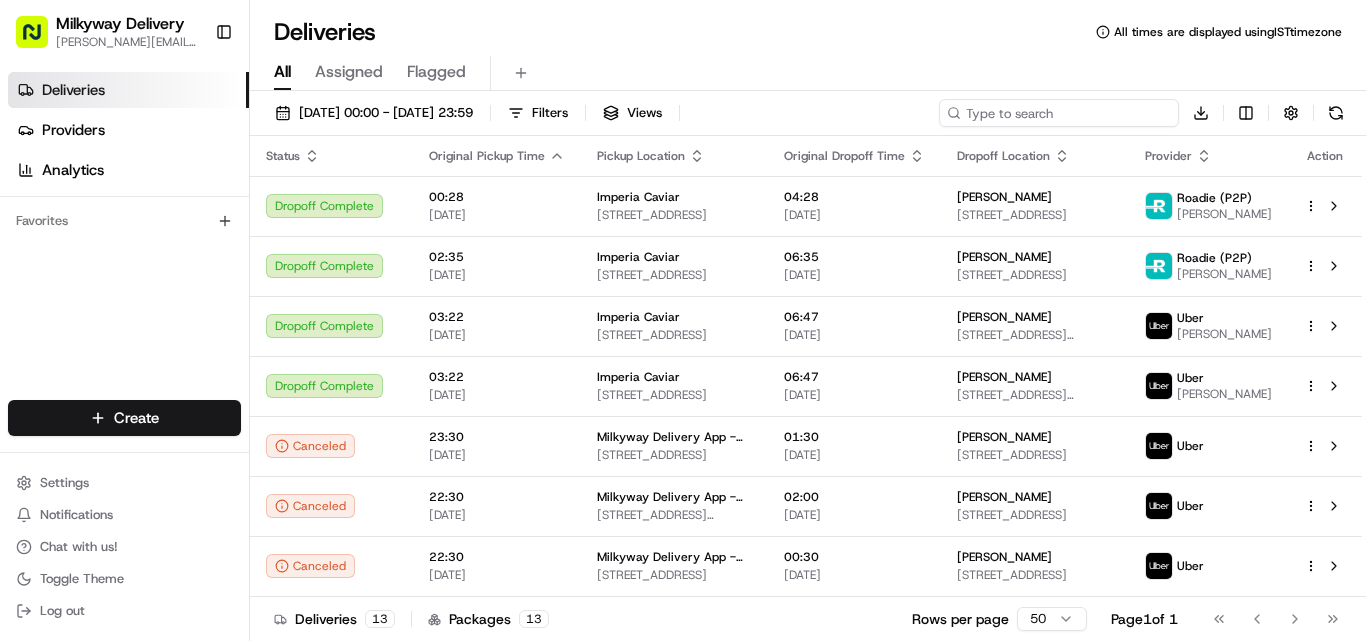 paste on "1837" 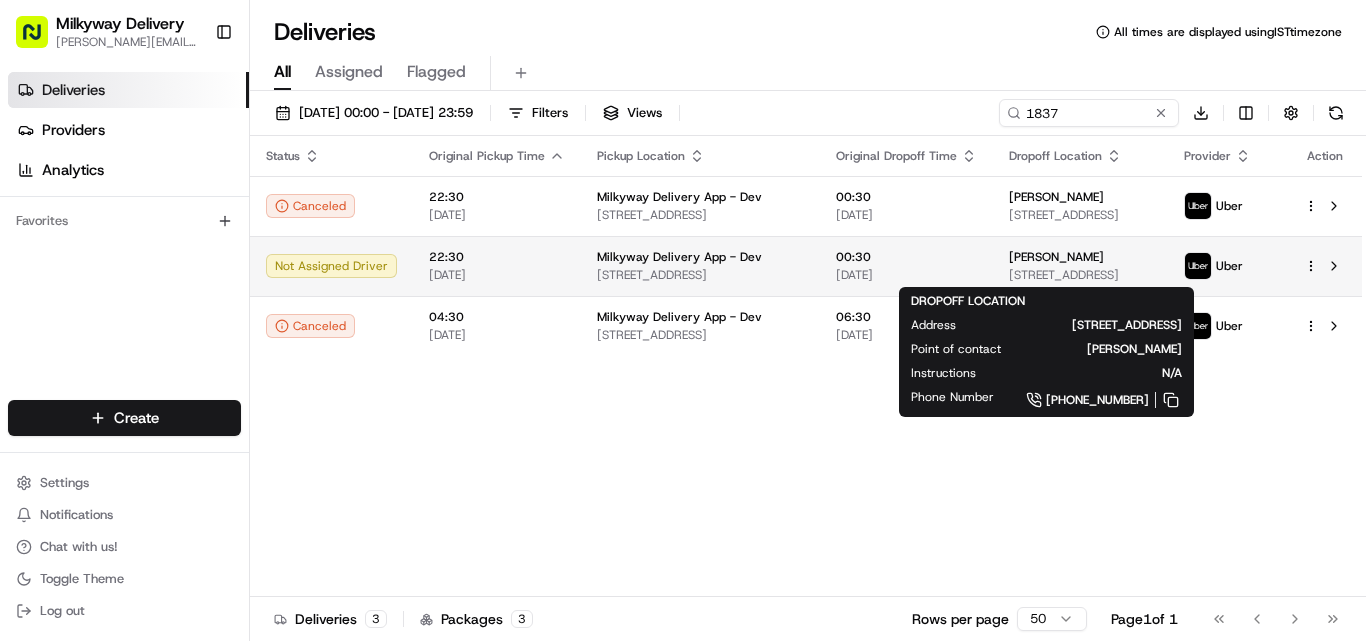 click on "[PERSON_NAME]" at bounding box center [1081, 257] 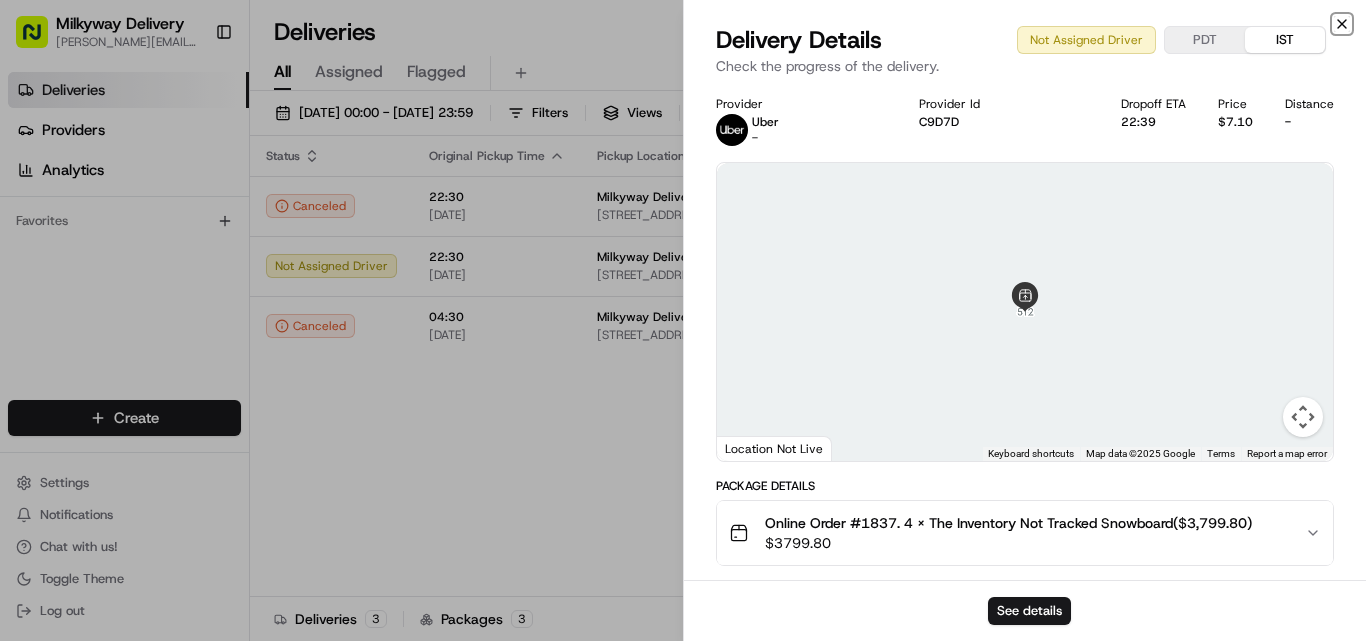 click 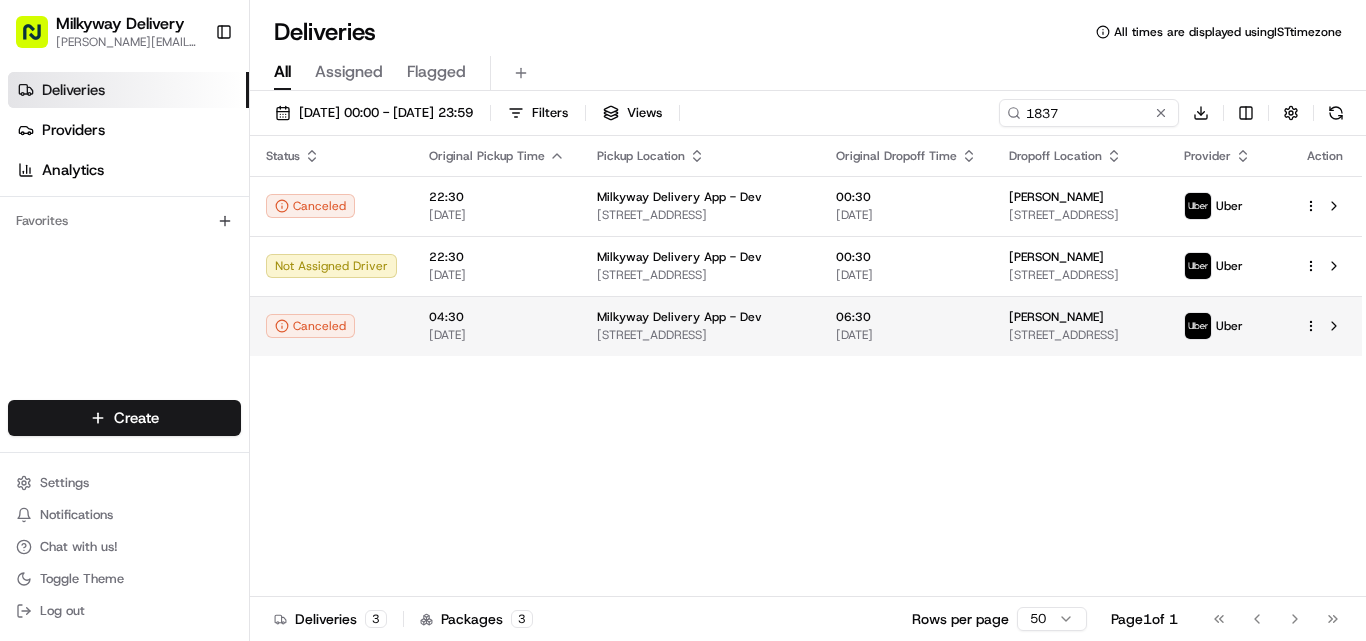 click on "Milkyway Delivery [PERSON_NAME][EMAIL_ADDRESS][DOMAIN_NAME] Toggle Sidebar Deliveries Providers Analytics Favorites Main Menu Members & Organization Organization Users Roles Preferences Customization Tracking Orchestration Automations Dispatch Strategy Locations Pickup Locations Dropoff Locations Billing Billing Refund Requests Integrations Notification Triggers Webhooks API Keys Request Logs Create Settings Notifications Chat with us! Toggle Theme Log out Deliveries All times are displayed using  IST  timezone All Assigned Flagged [DATE] 00:00 - [DATE] 23:59 Filters Views 1837 Download Status Original Pickup Time Pickup Location Original Dropoff Time Dropoff Location Provider Action Canceled 22:30 [DATE] Milkyway Delivery App - Dev [STREET_ADDRESS] 00:30 [DATE] [PERSON_NAME] [STREET_ADDRESS] Uber Not Assigned Driver 22:30 [DATE] Milkyway Delivery App - Dev [STREET_ADDRESS] 00:30 [DATE] [PERSON_NAME] Uber" at bounding box center [683, 320] 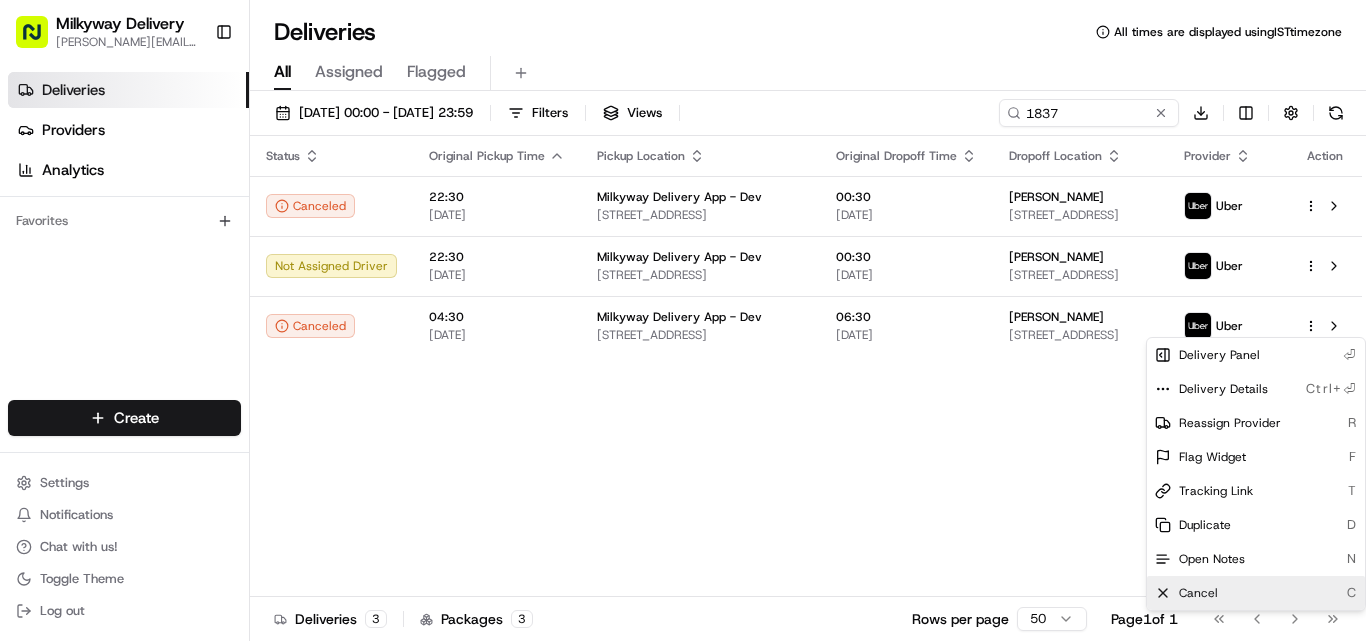 click on "Cancel C" at bounding box center (1256, 593) 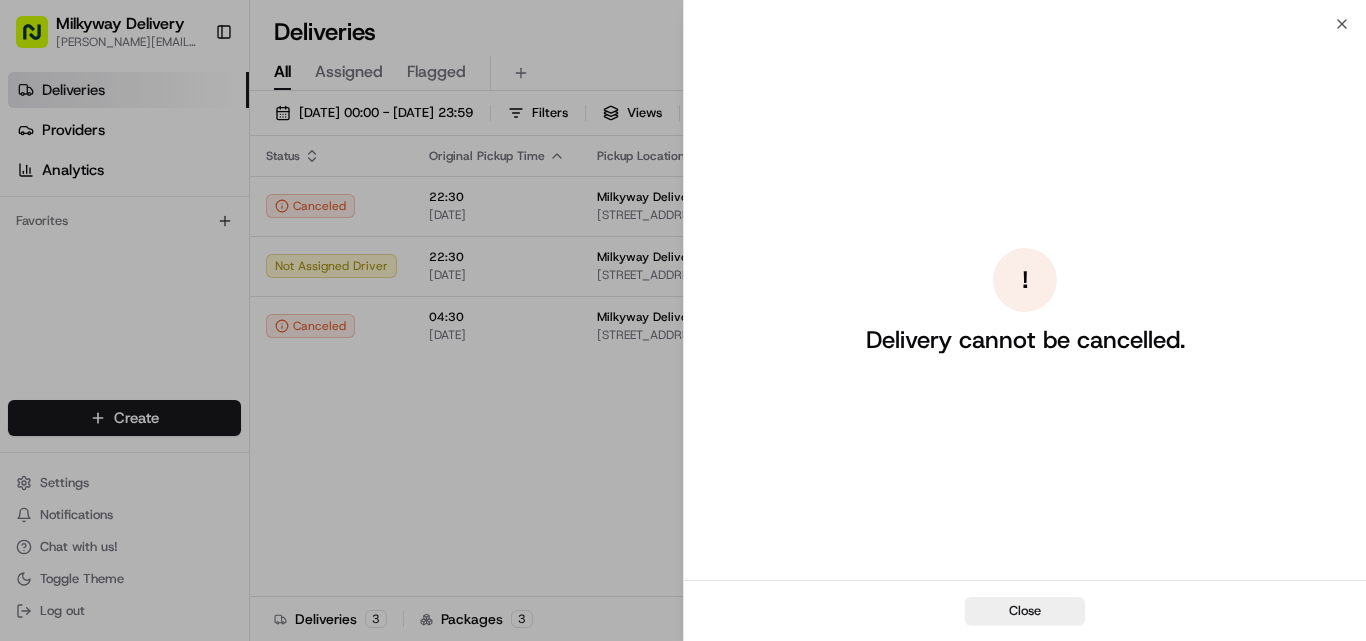 click on "Close ! Delivery cannot be cancelled. Close" at bounding box center [1024, 320] 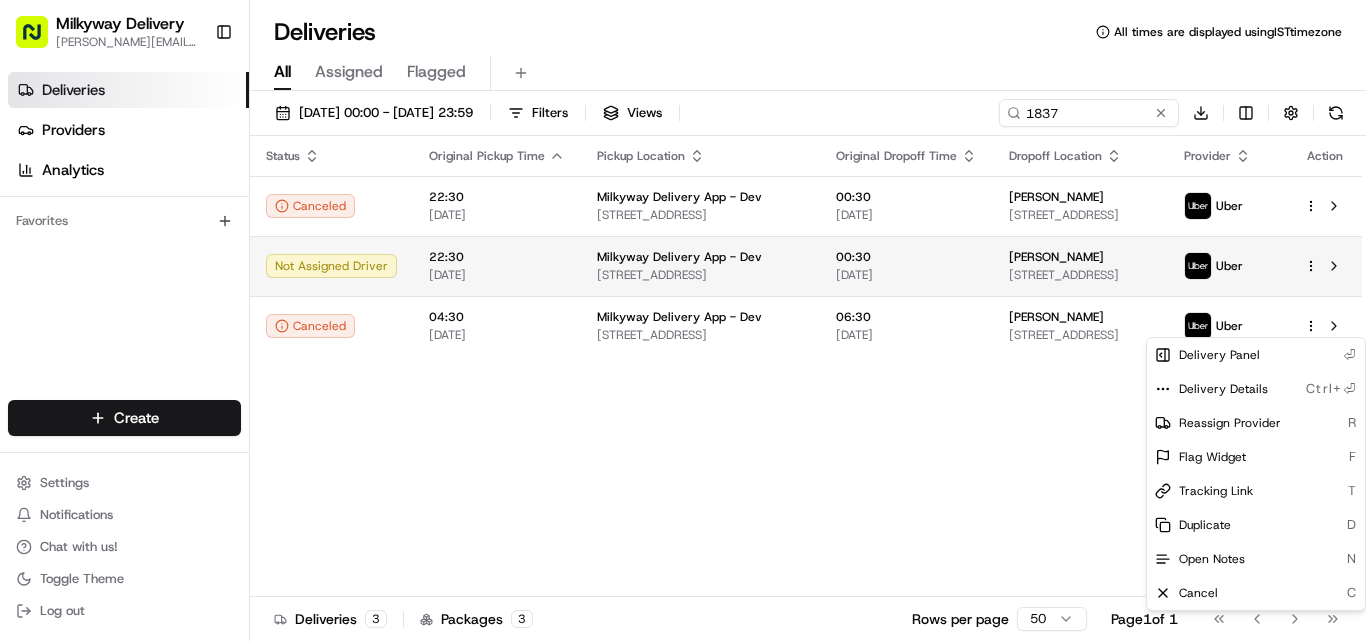 click 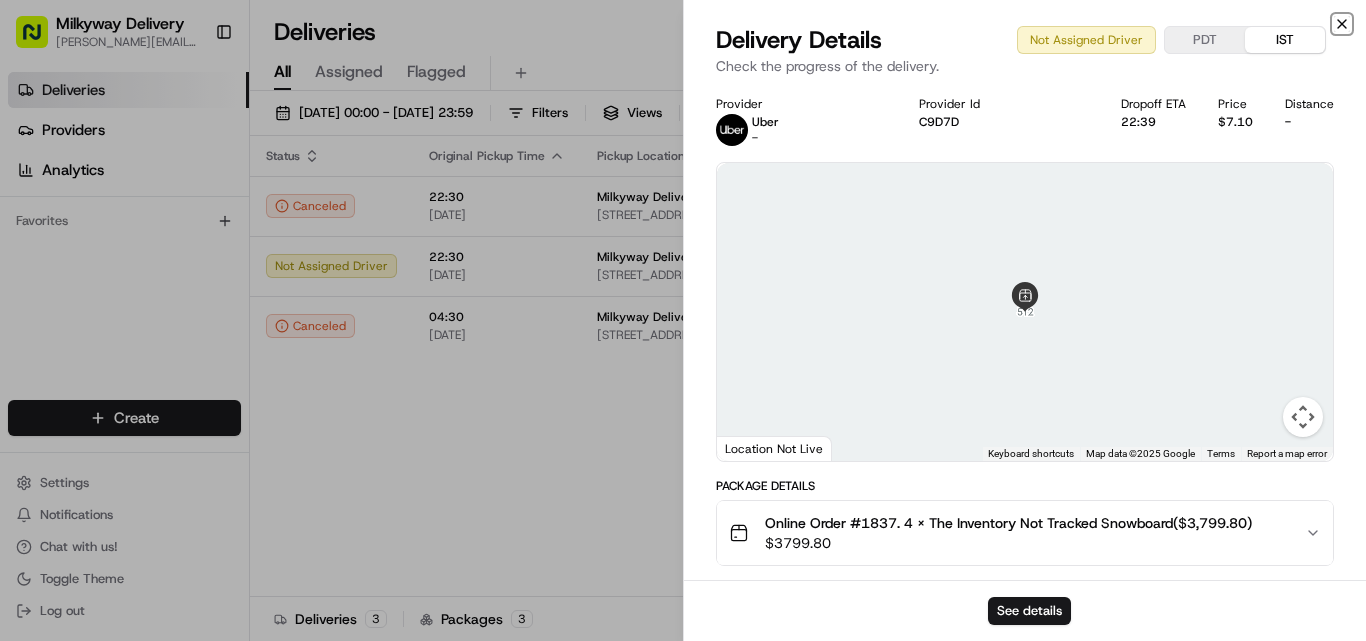 click 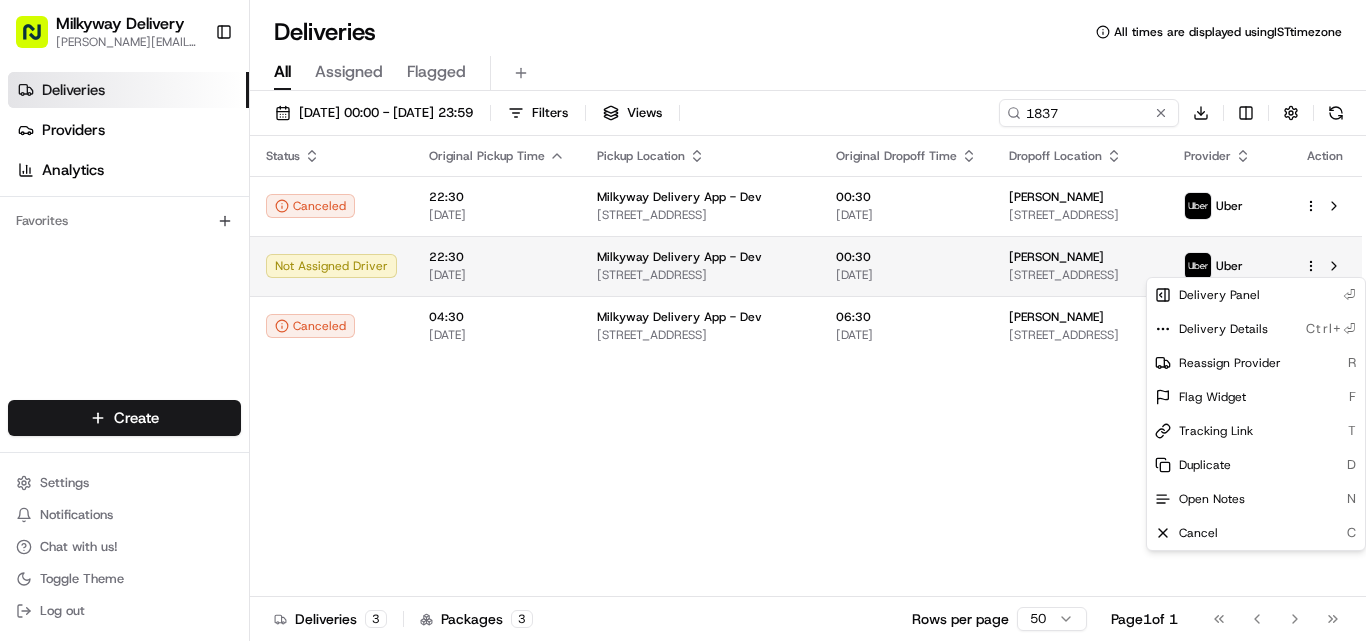 click 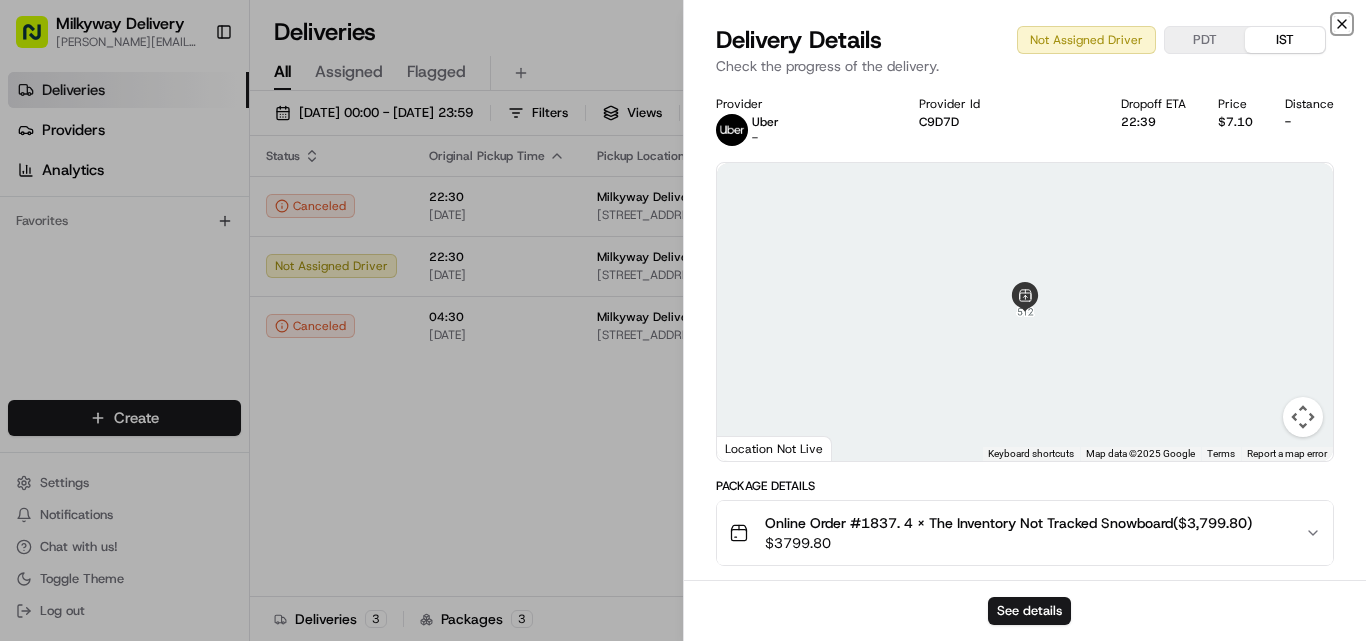click 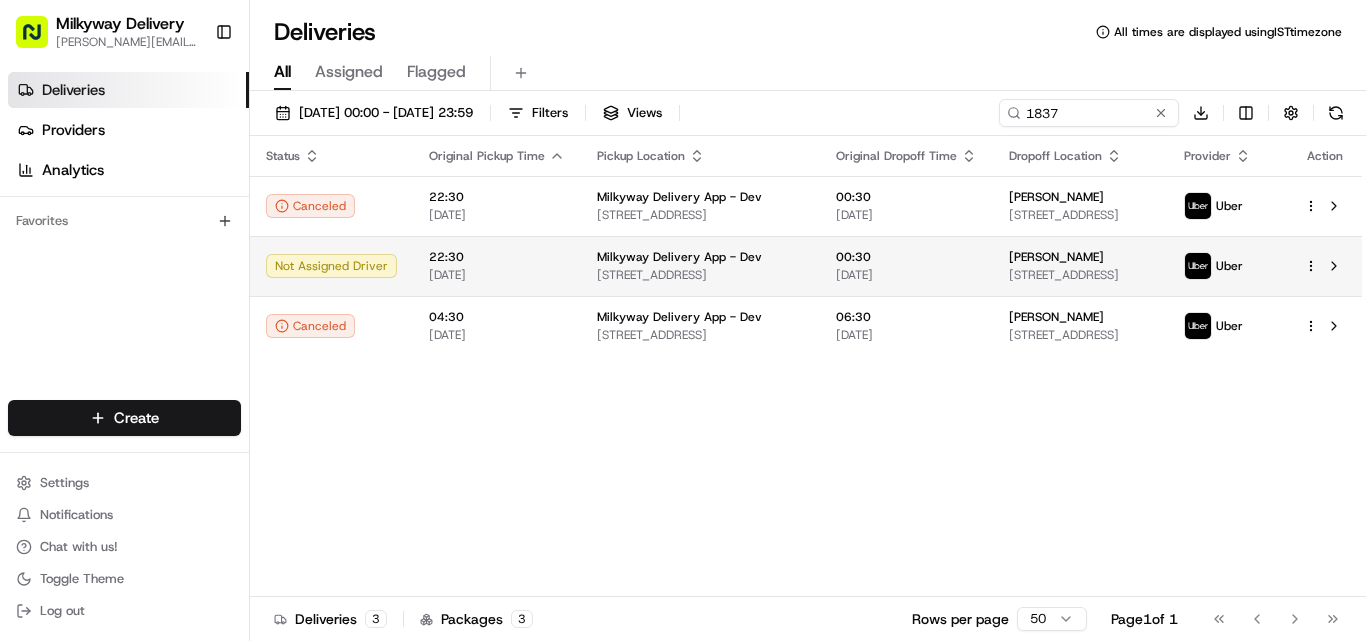 click at bounding box center [1325, 266] 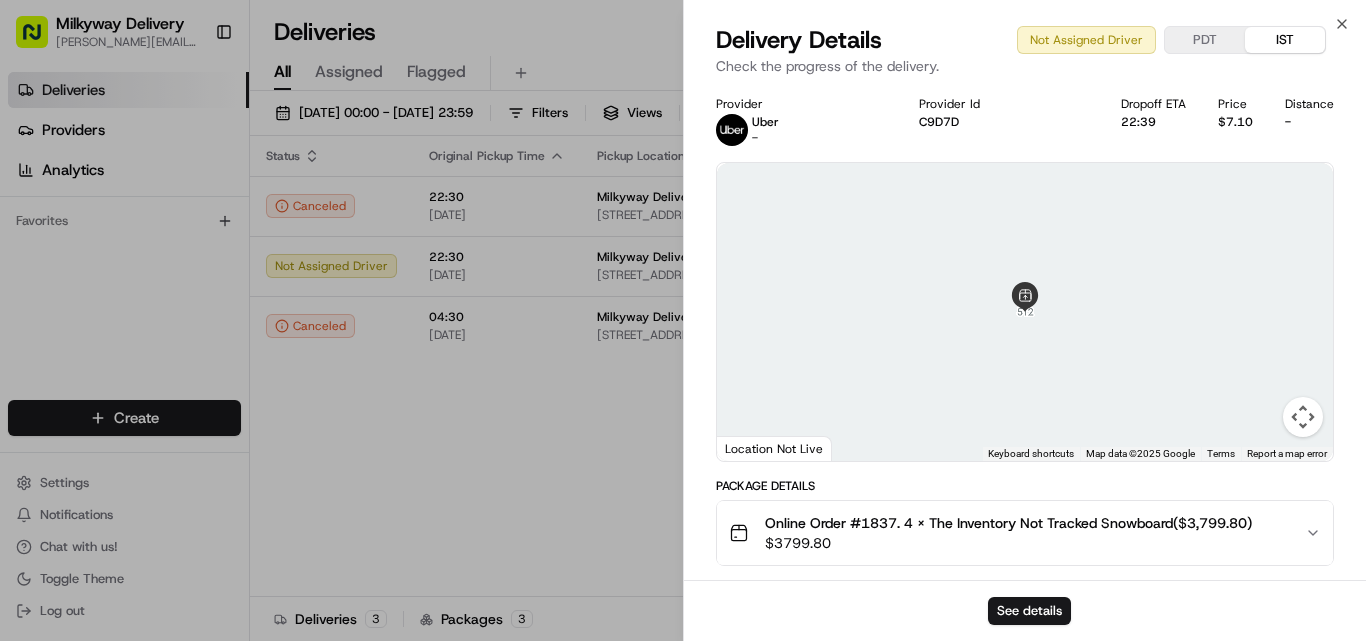 click on "Close Delivery Details Not Assigned Driver PDT IST Check the progress of the delivery. Provider Uber - Provider Id C9D7D Dropoff ETA 22:39 Price $7.10 Distance - ← Move left → Move right ↑ Move up ↓ Move down + Zoom in - Zoom out Home Jump left by 75% End Jump right by 75% Page Up Jump up by 75% Page Down Jump down by 75% Keyboard shortcuts Map Data Map data ©2025 Google Map data ©2025 Google 2 m  Click to toggle between metric and imperial units Terms Report a map error Location Not Live Package Details Online Order #1837. 4 x The Inventory Not Tracked Snowboard($3,799.80) $ 3799.80 Location Details Milkyway Delivery App - Dev Store Associate [STREET_ADDRESS] 22:30 [DATE]  [PERSON_NAME] [STREET_ADDRESS] 00:30 [DATE] Delivery Activity Add Event Created (Sent To Provider) Uber [DATE] 11:20 IST Not Assigned Driver Uber [DATE] 11:20 IST See details" at bounding box center [1024, 320] 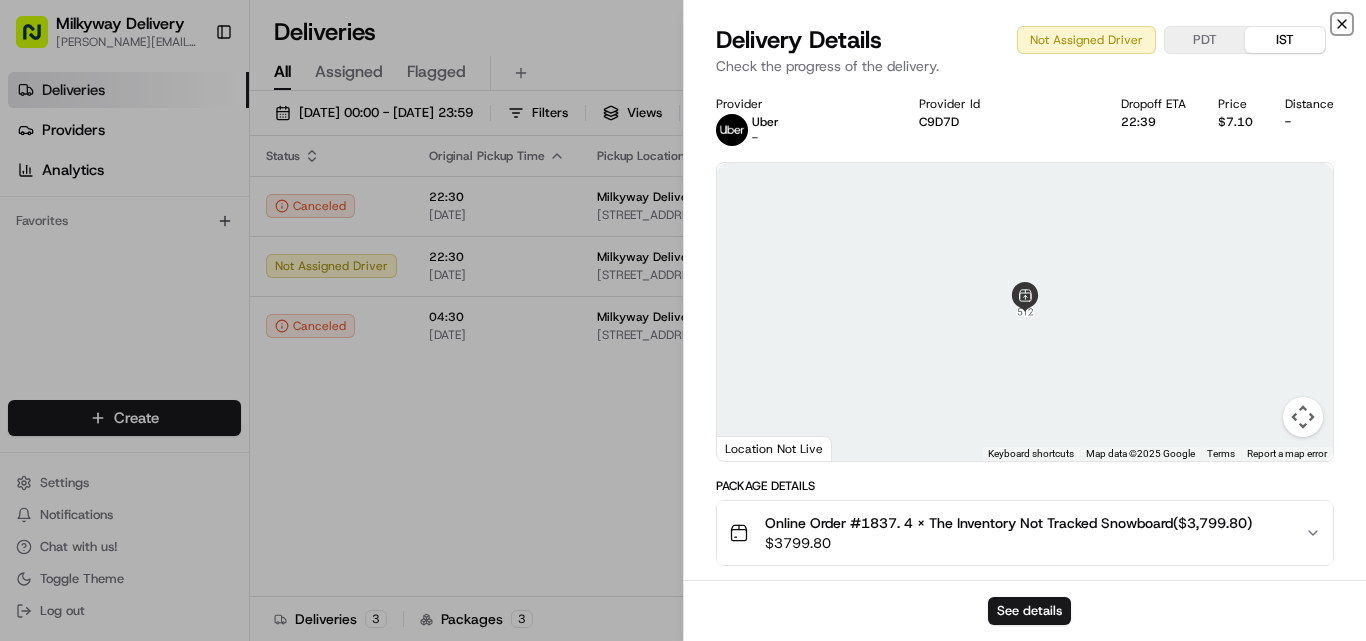 click 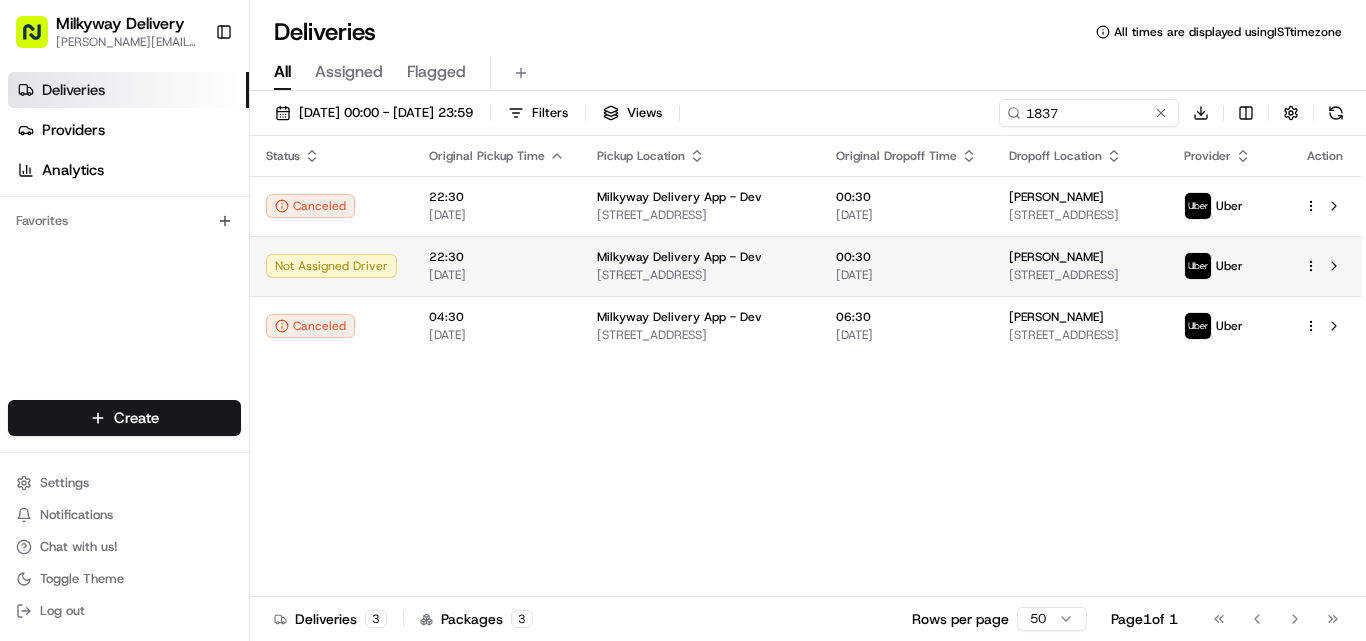 click at bounding box center [1325, 266] 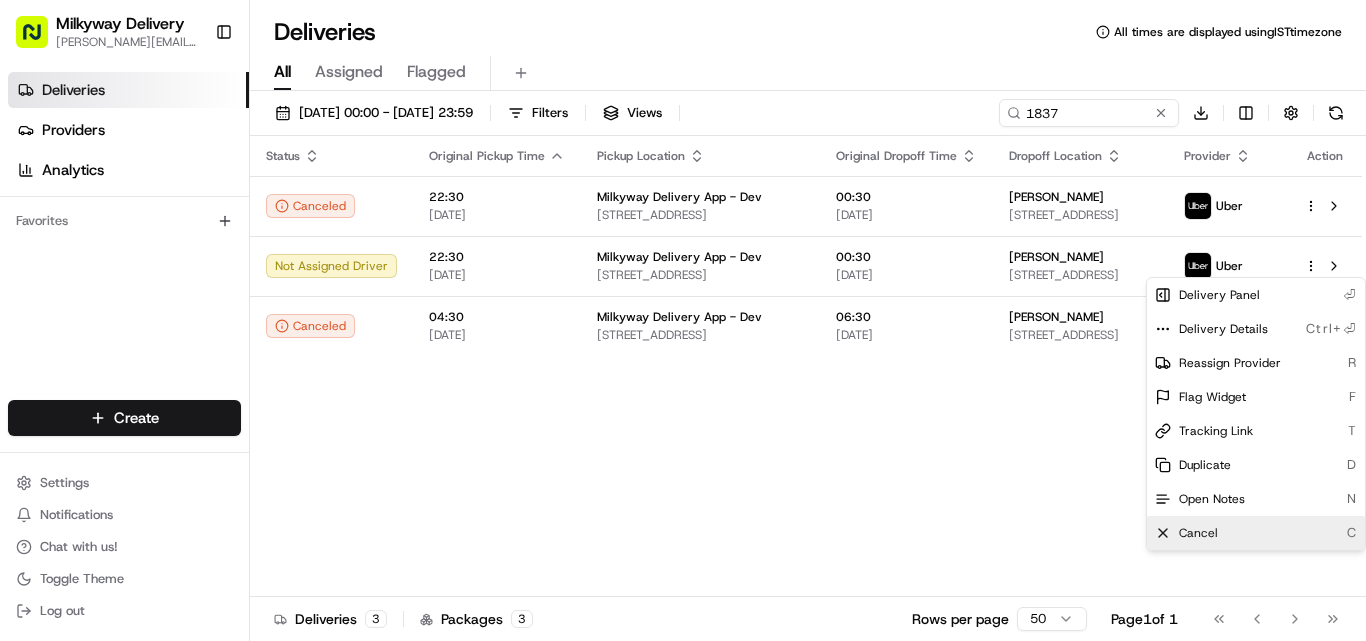 click on "Cancel" at bounding box center [1198, 533] 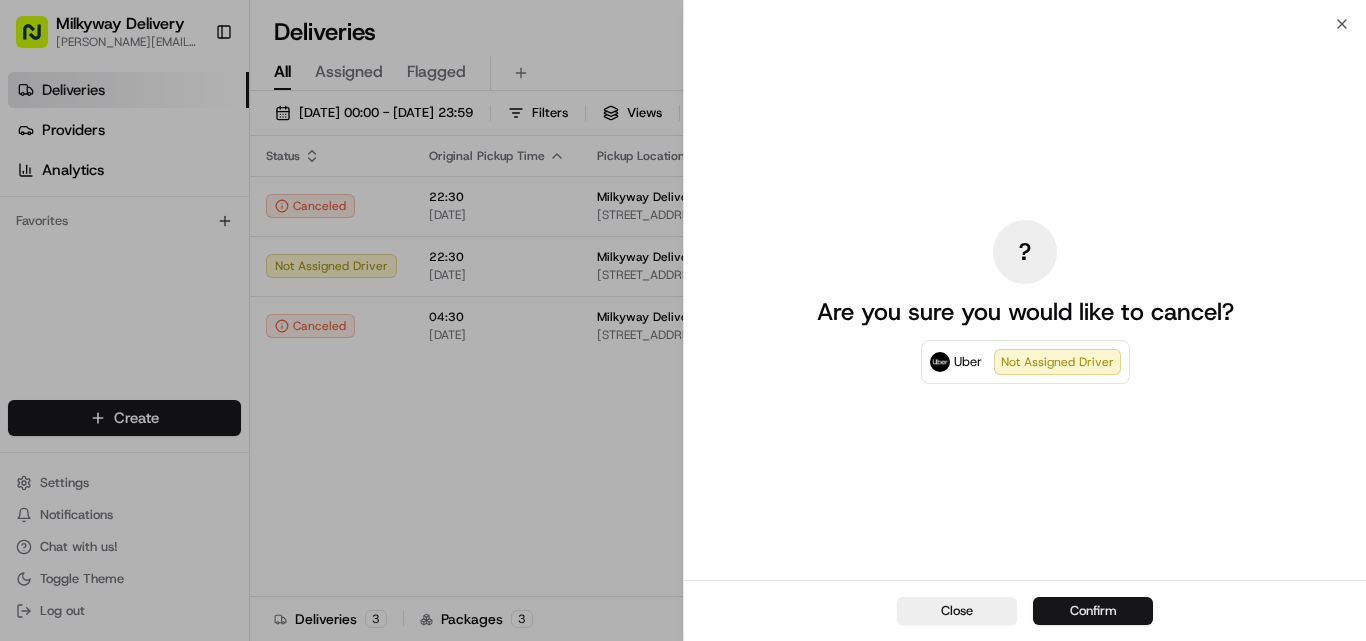 click on "Confirm" at bounding box center (1093, 611) 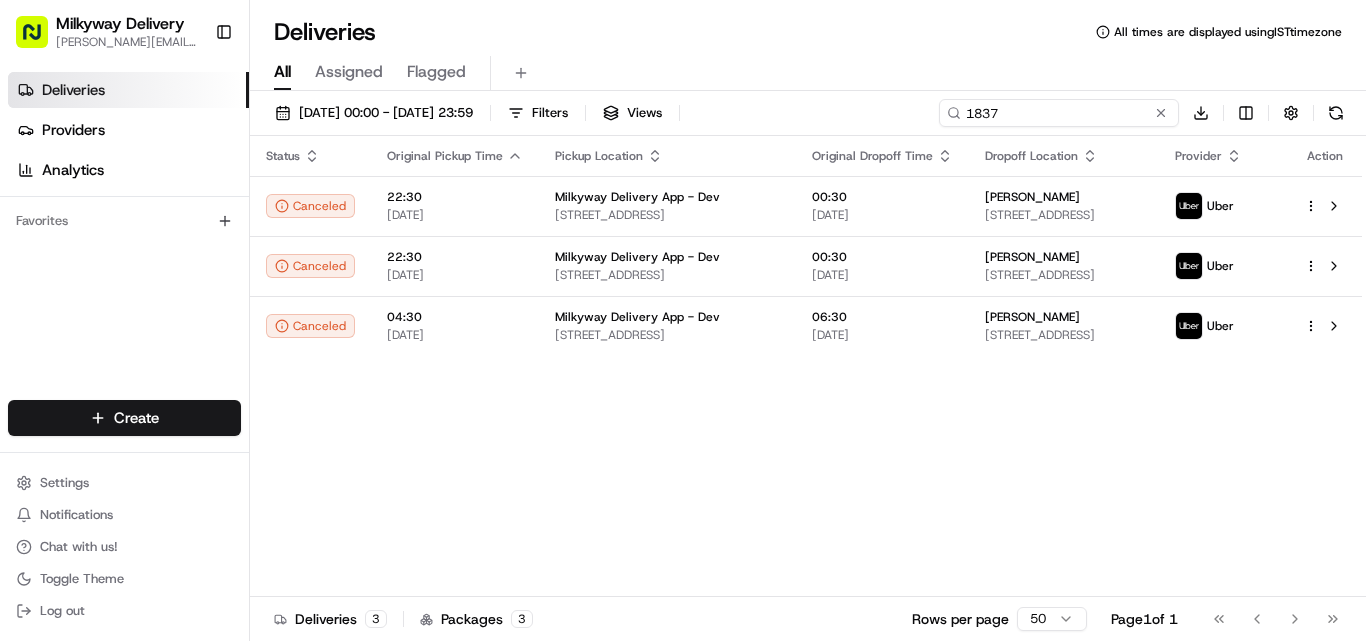 click on "1837" at bounding box center [1059, 113] 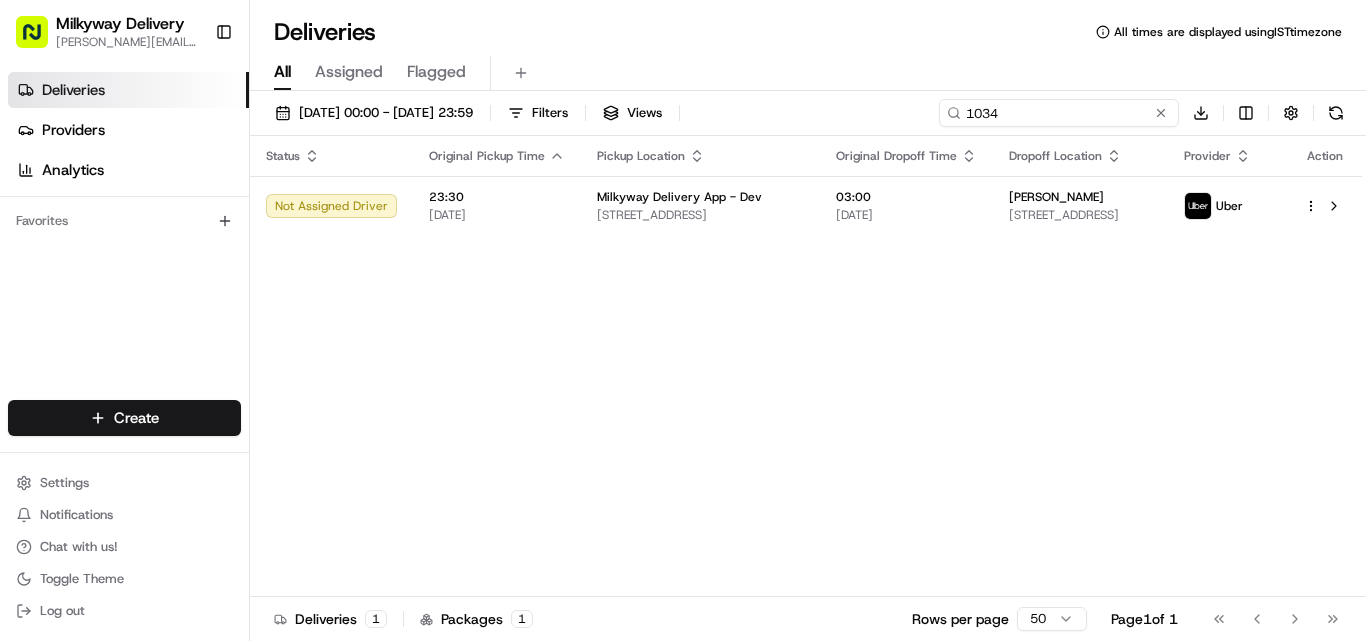 type on "1034" 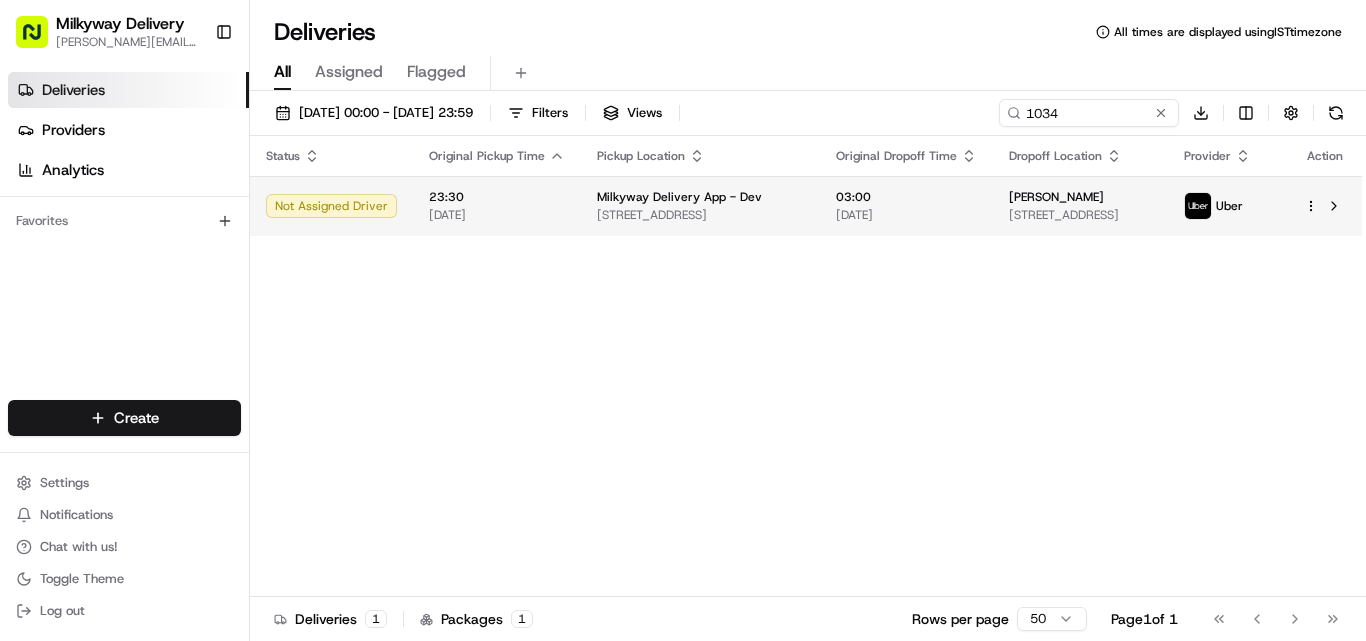 click on "Milkyway Delivery [PERSON_NAME][EMAIL_ADDRESS][DOMAIN_NAME] Toggle Sidebar Deliveries Providers Analytics Favorites Main Menu Members & Organization Organization Users Roles Preferences Customization Tracking Orchestration Automations Dispatch Strategy Locations Pickup Locations Dropoff Locations Billing Billing Refund Requests Integrations Notification Triggers Webhooks API Keys Request Logs Create Settings Notifications Chat with us! Toggle Theme Log out Deliveries All times are displayed using  IST  timezone All Assigned Flagged [DATE] 00:00 - [DATE] 23:59 Filters Views 1034 Download Status Original Pickup Time Pickup Location Original Dropoff Time Dropoff Location Provider Action Not Assigned Driver 23:30 [DATE] Milkyway Delivery App - Dev [STREET_ADDRESS] 03:00 [DATE] [PERSON_NAME] [STREET_ADDRESS] Uber Deliveries 1 Packages 1 Rows per page 50 Page  1  of   1 Go to first page Go to previous page Go to next page Go to last page" at bounding box center (683, 320) 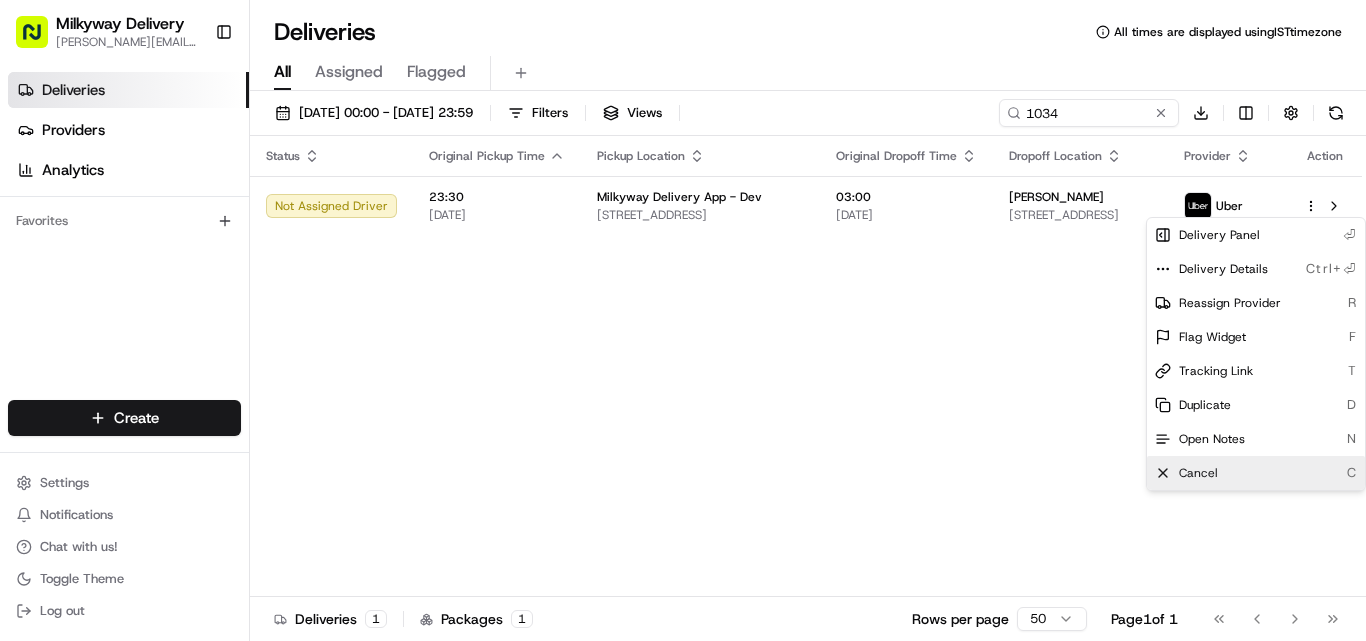 click on "Cancel C" at bounding box center [1256, 473] 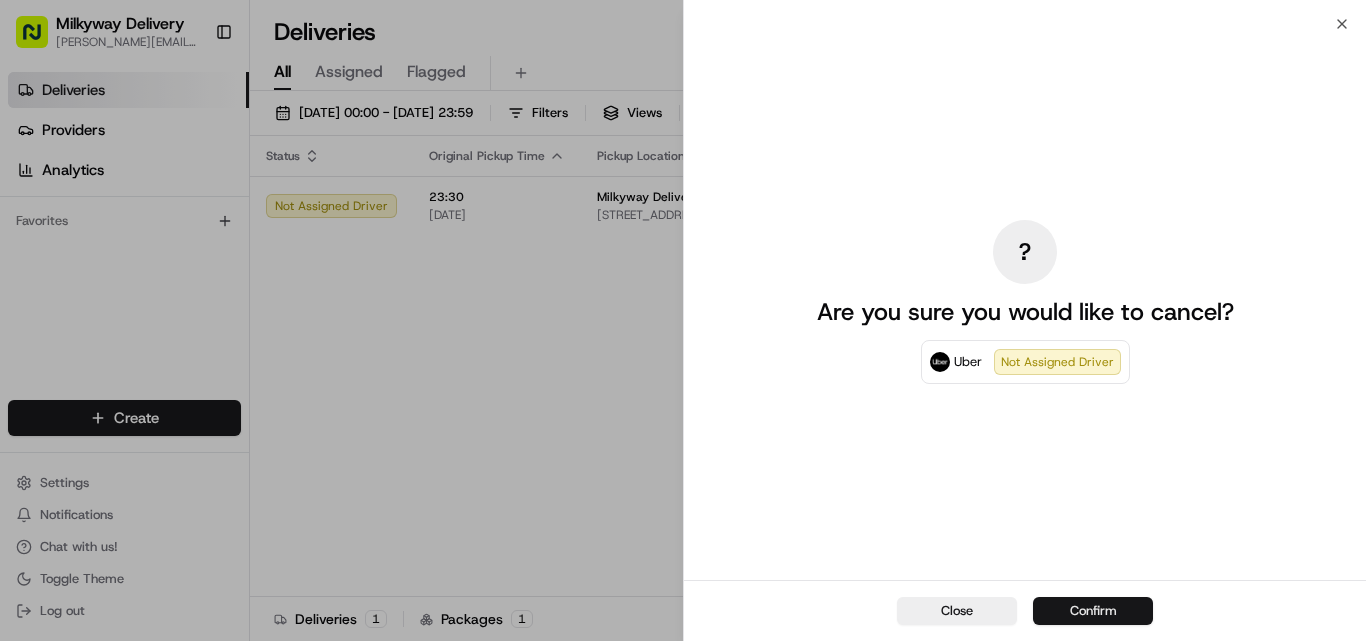 click on "Confirm" at bounding box center [1093, 611] 